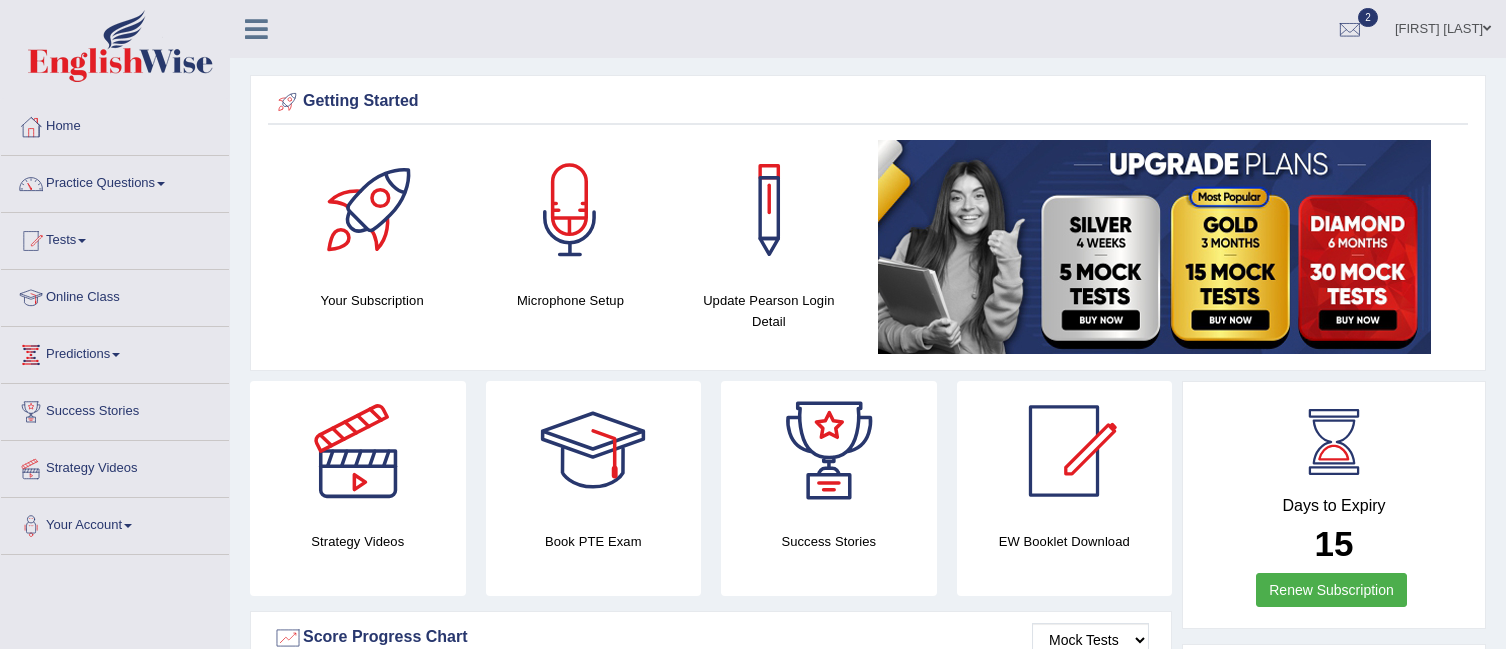 scroll, scrollTop: 0, scrollLeft: 0, axis: both 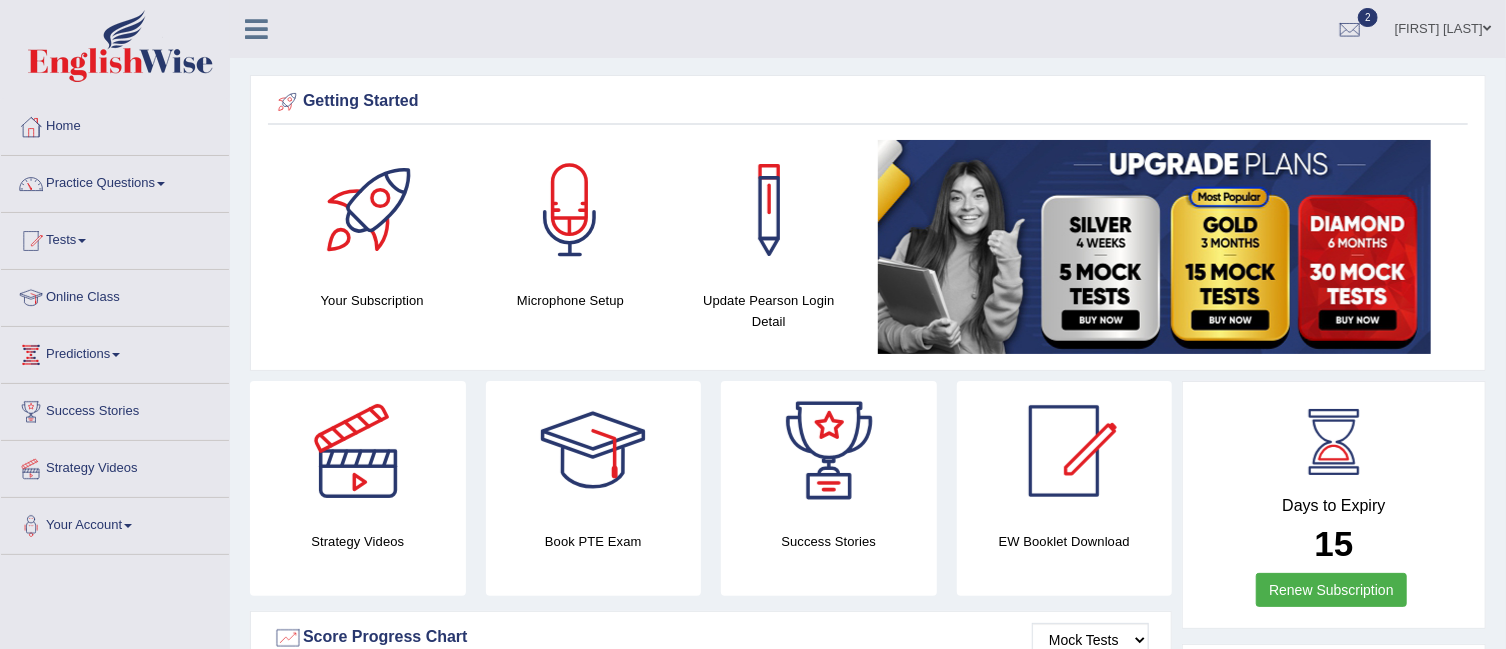 click on "2" at bounding box center [1350, 26] 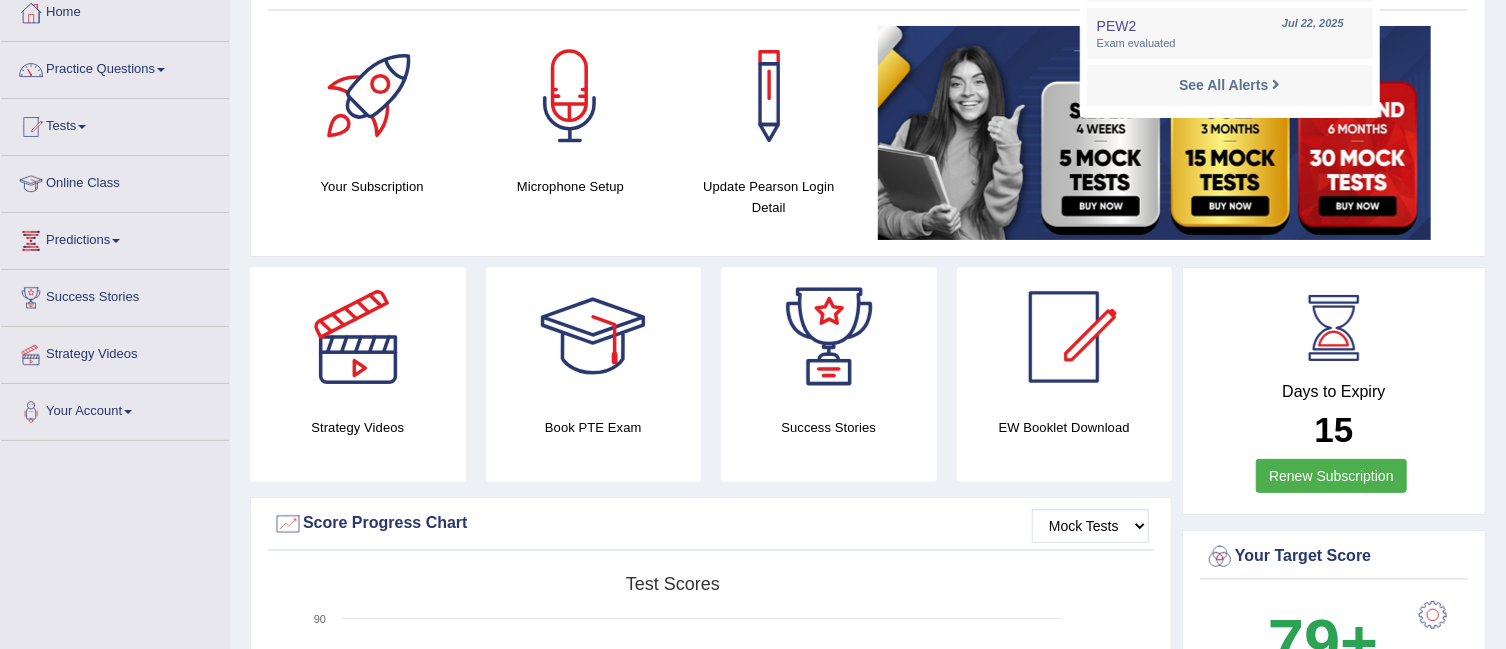 scroll, scrollTop: 153, scrollLeft: 0, axis: vertical 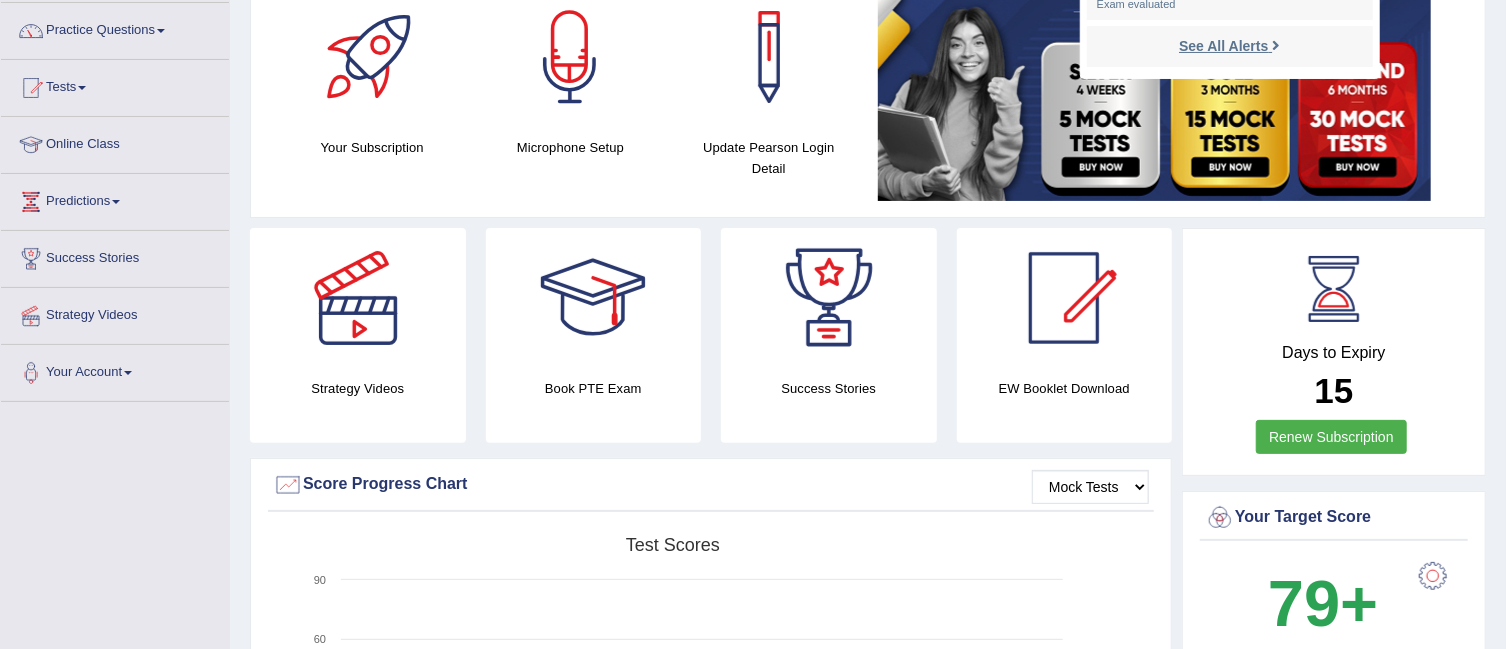 click on "See All Alerts" at bounding box center [1223, 46] 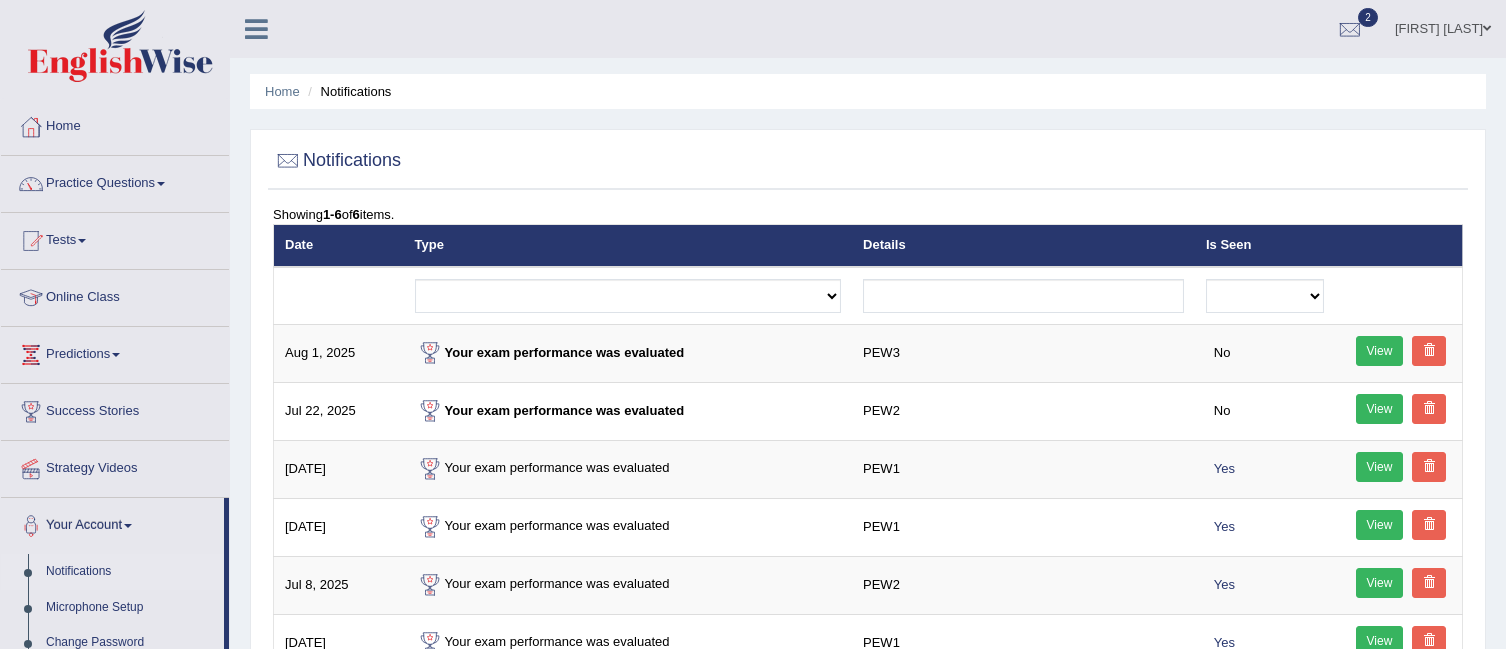 scroll, scrollTop: 0, scrollLeft: 0, axis: both 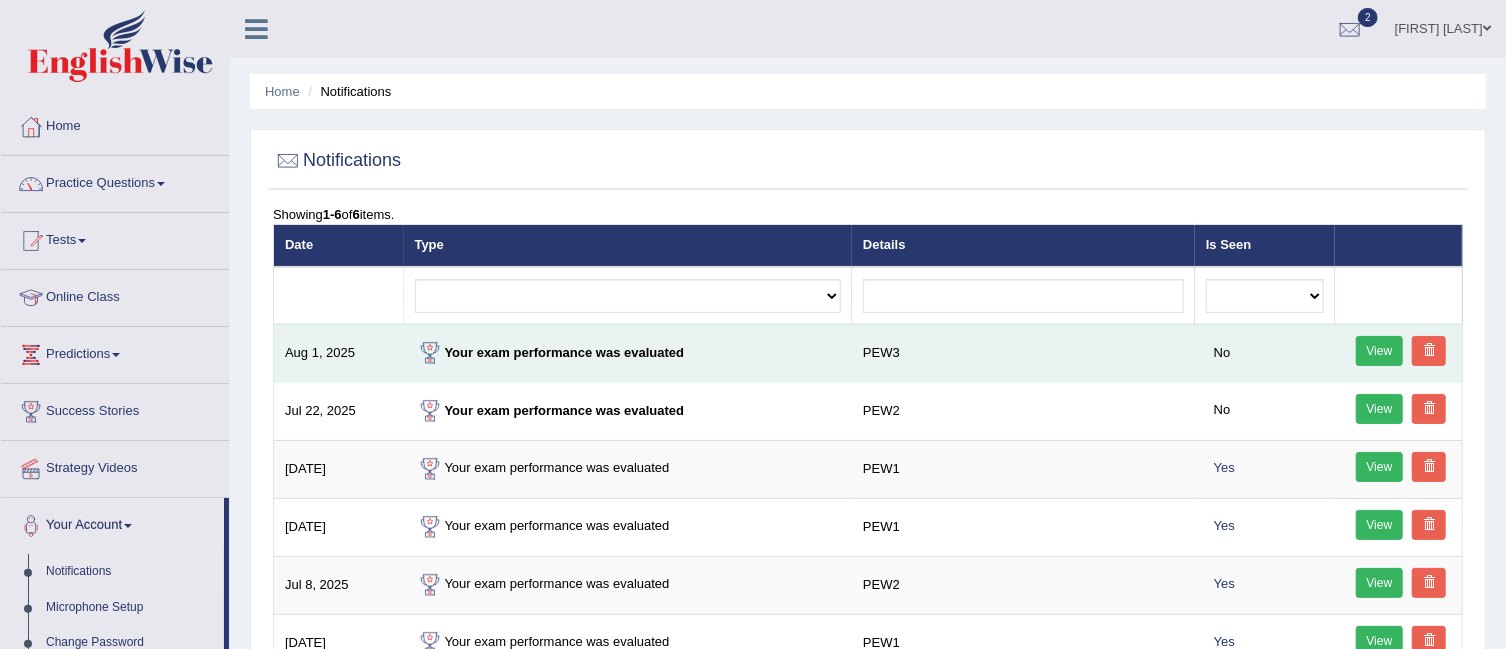 click on "View" at bounding box center (1380, 351) 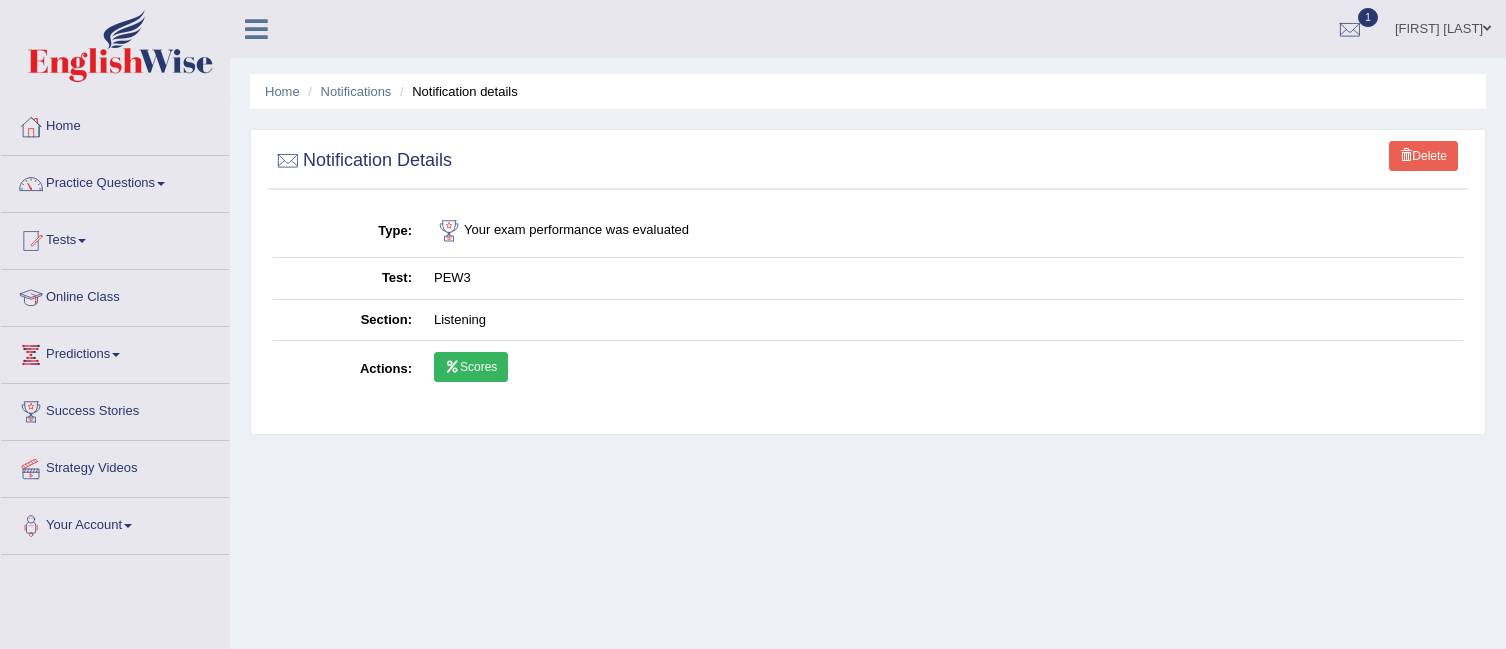 scroll, scrollTop: 0, scrollLeft: 0, axis: both 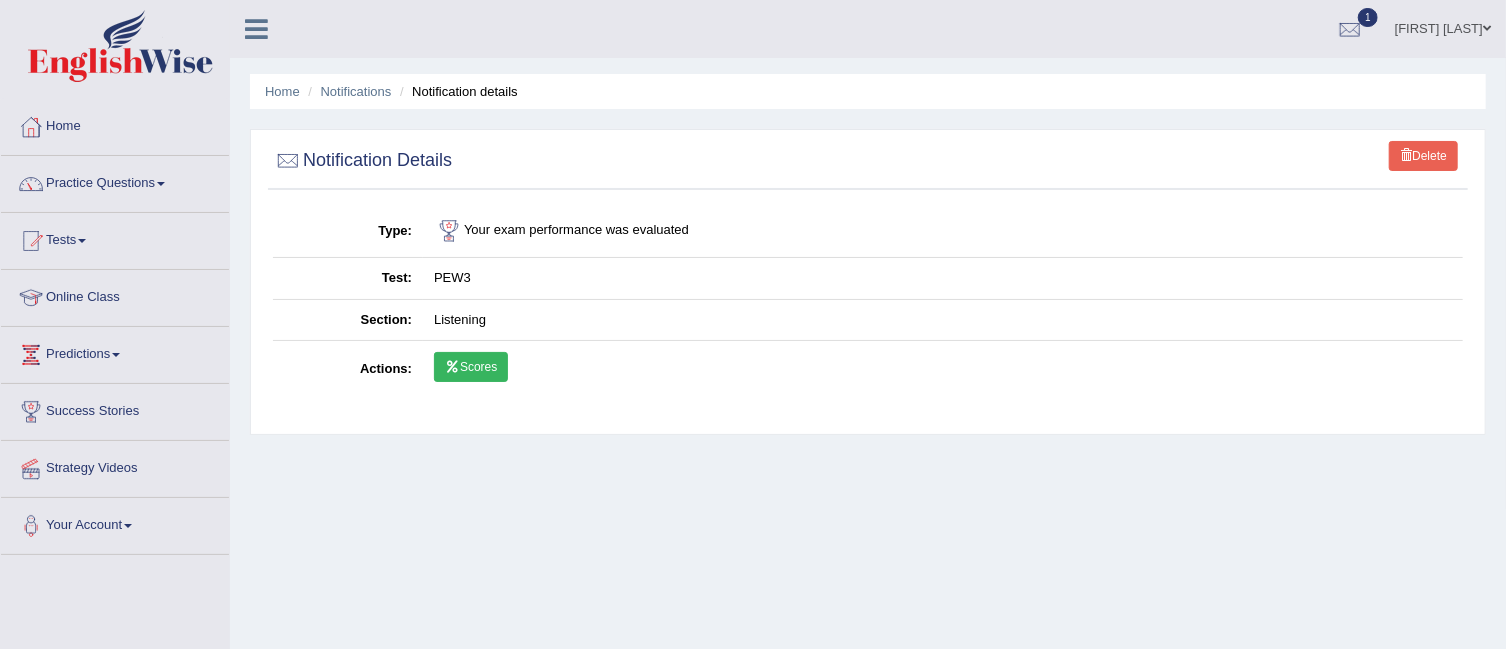 click on "Scores" at bounding box center (471, 367) 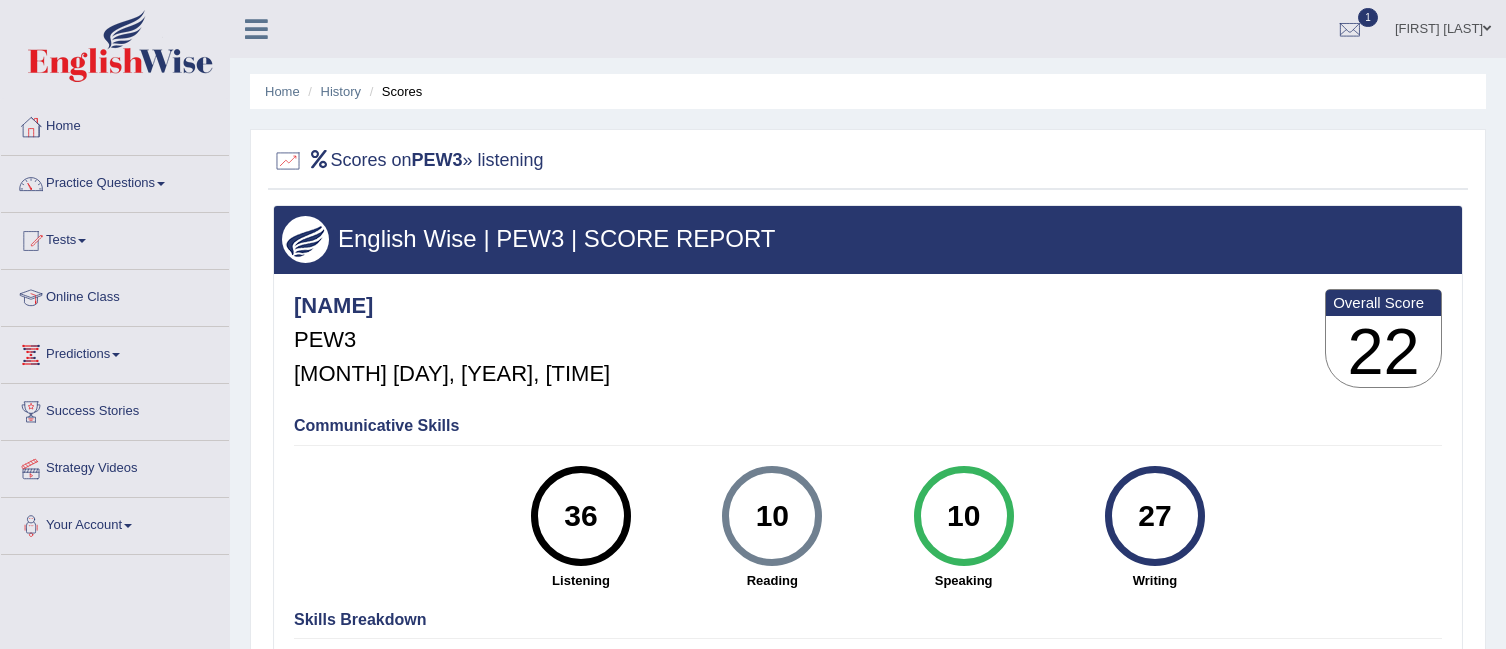scroll, scrollTop: 0, scrollLeft: 0, axis: both 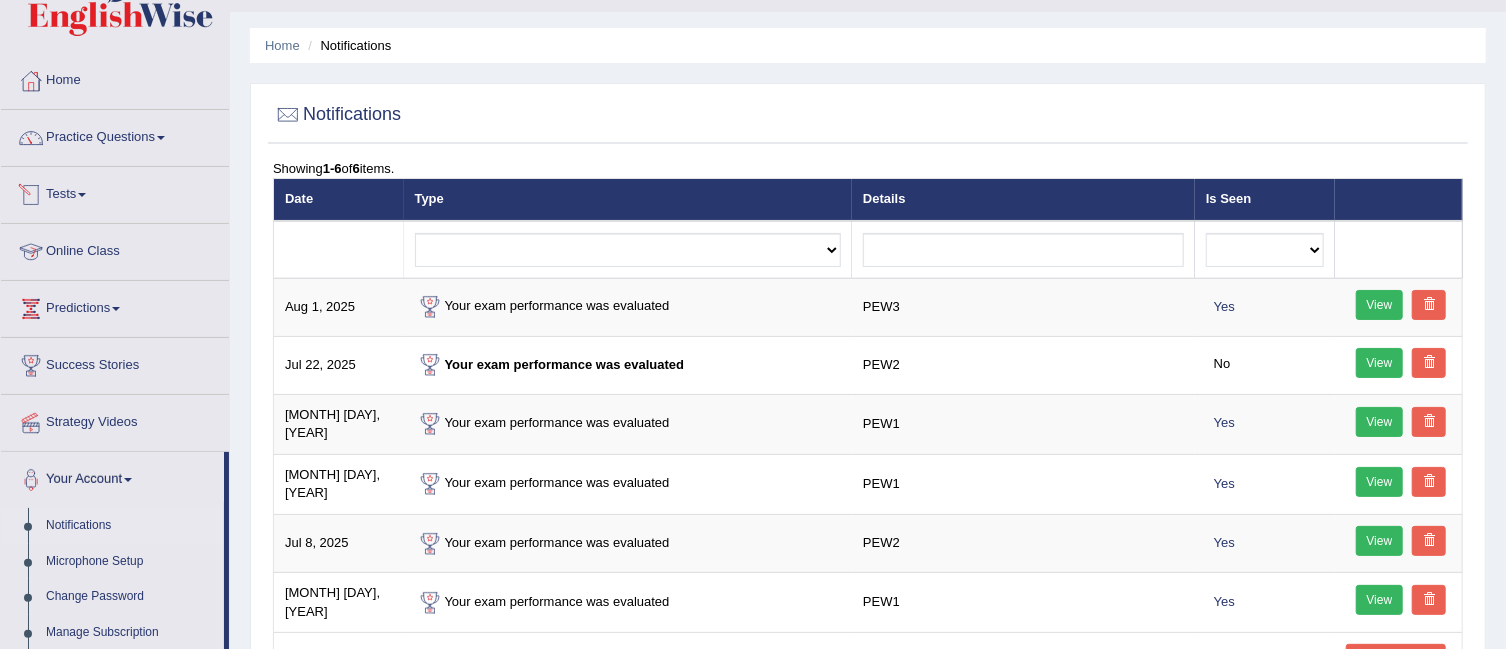 click on "Tests" at bounding box center (115, 192) 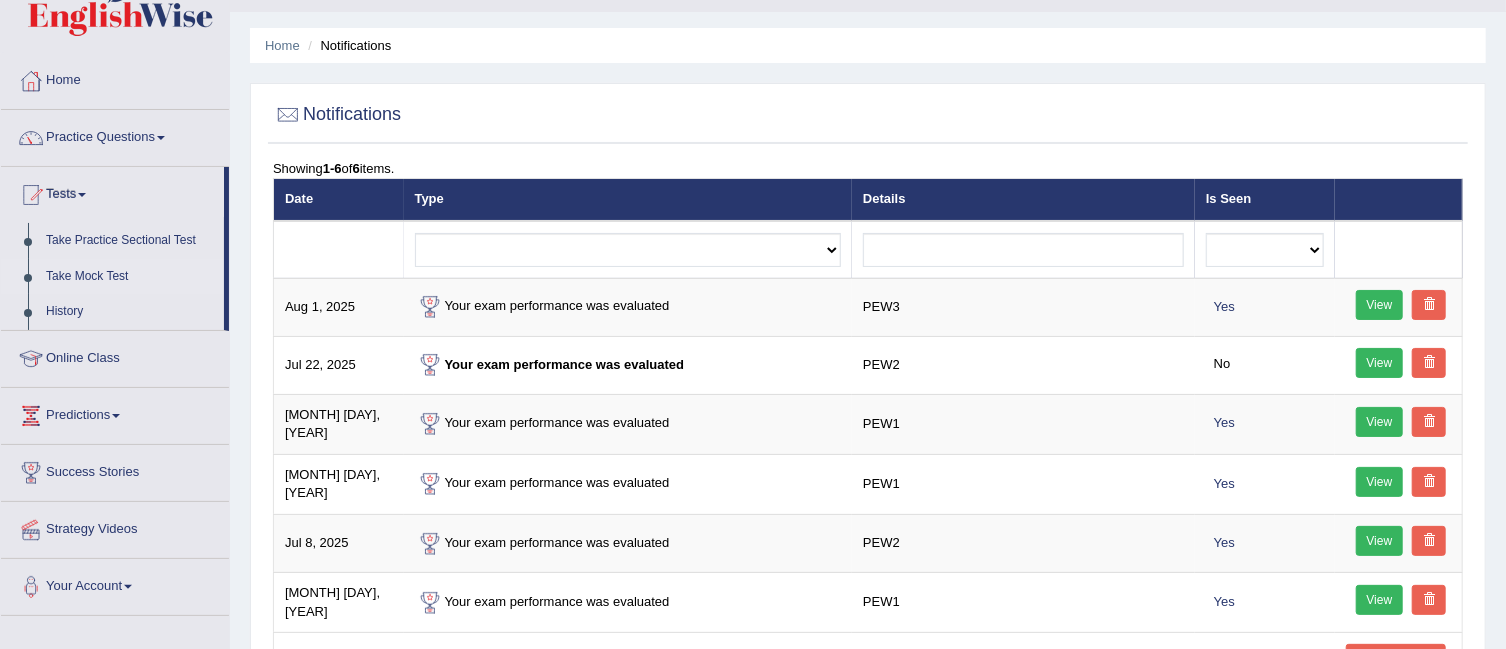 click on "Take Mock Test" at bounding box center (130, 277) 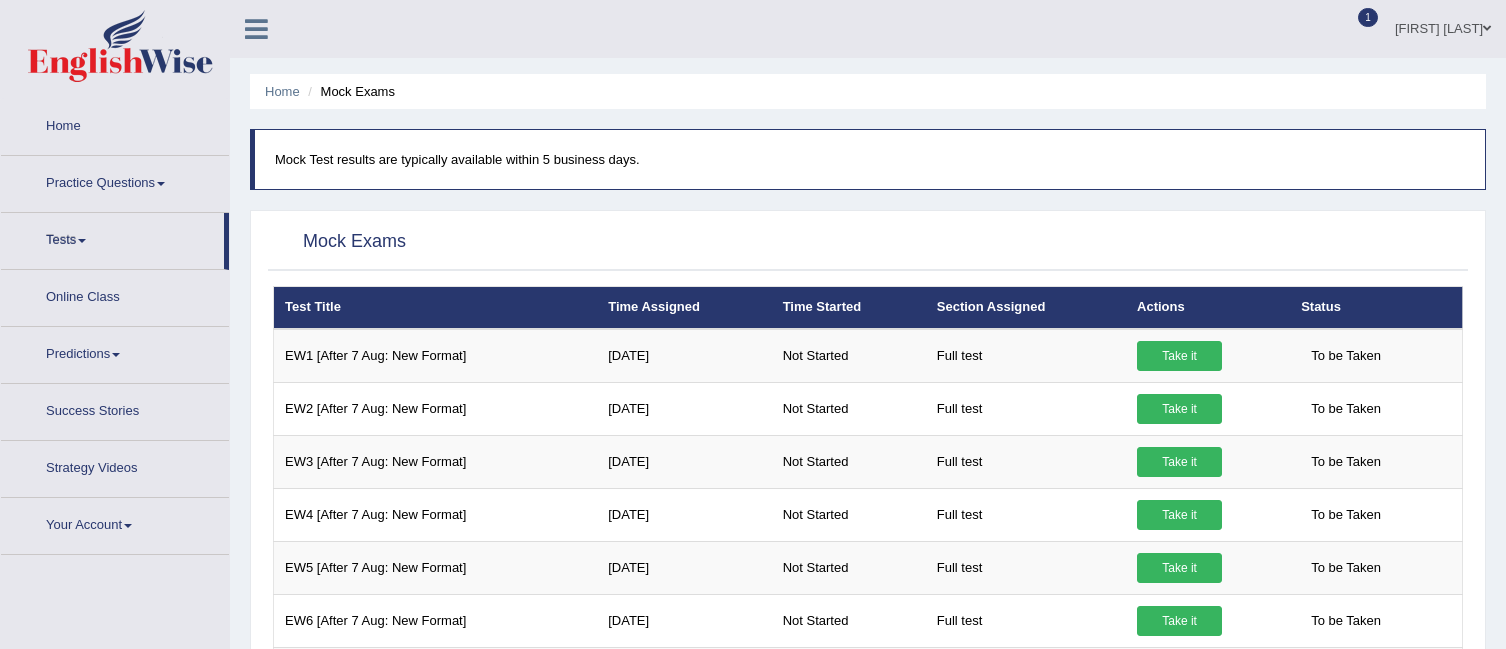 scroll, scrollTop: 0, scrollLeft: 0, axis: both 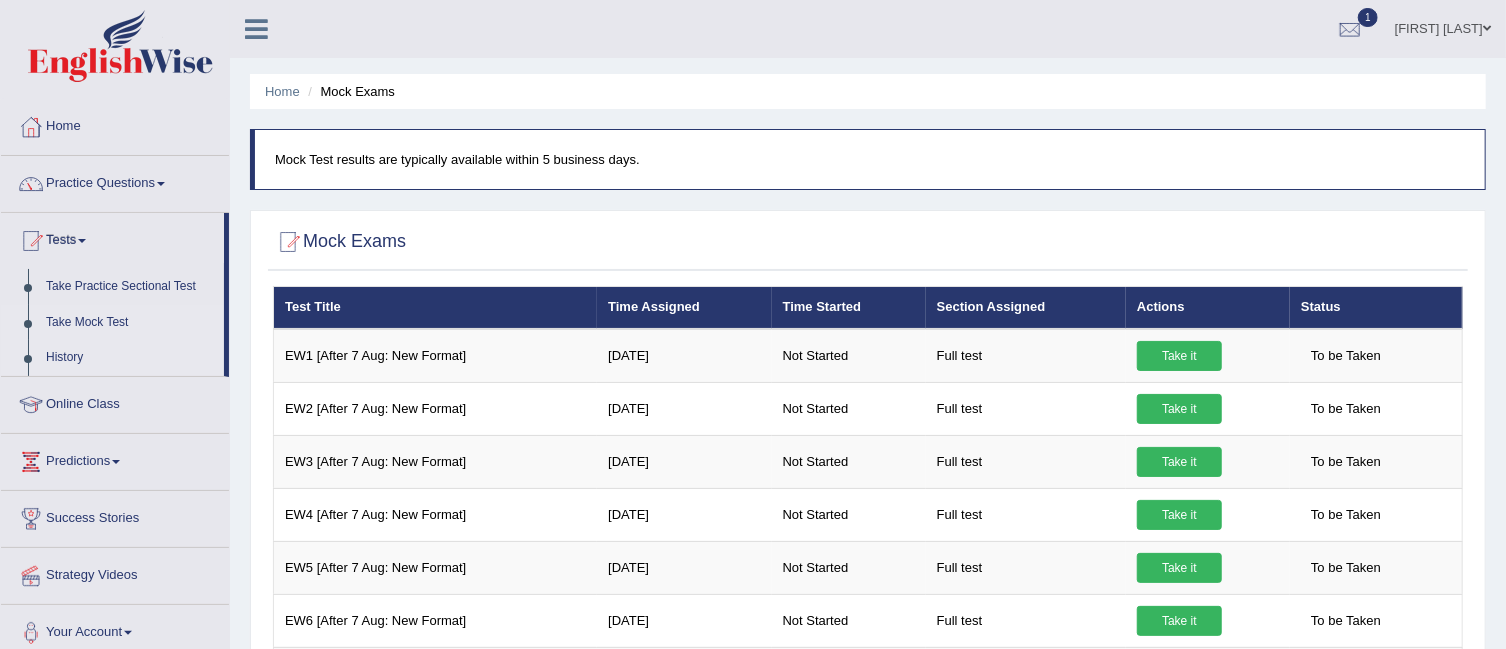 click on "History" at bounding box center (130, 358) 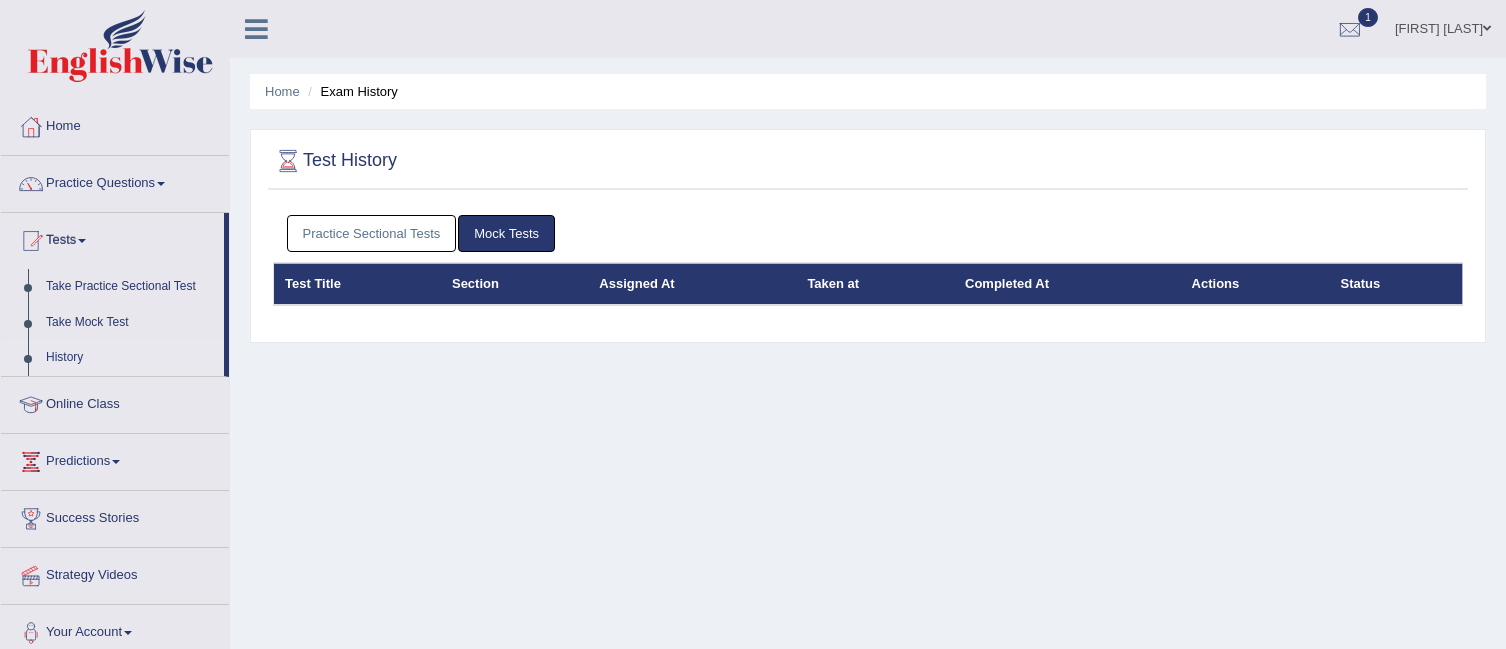 scroll, scrollTop: 0, scrollLeft: 0, axis: both 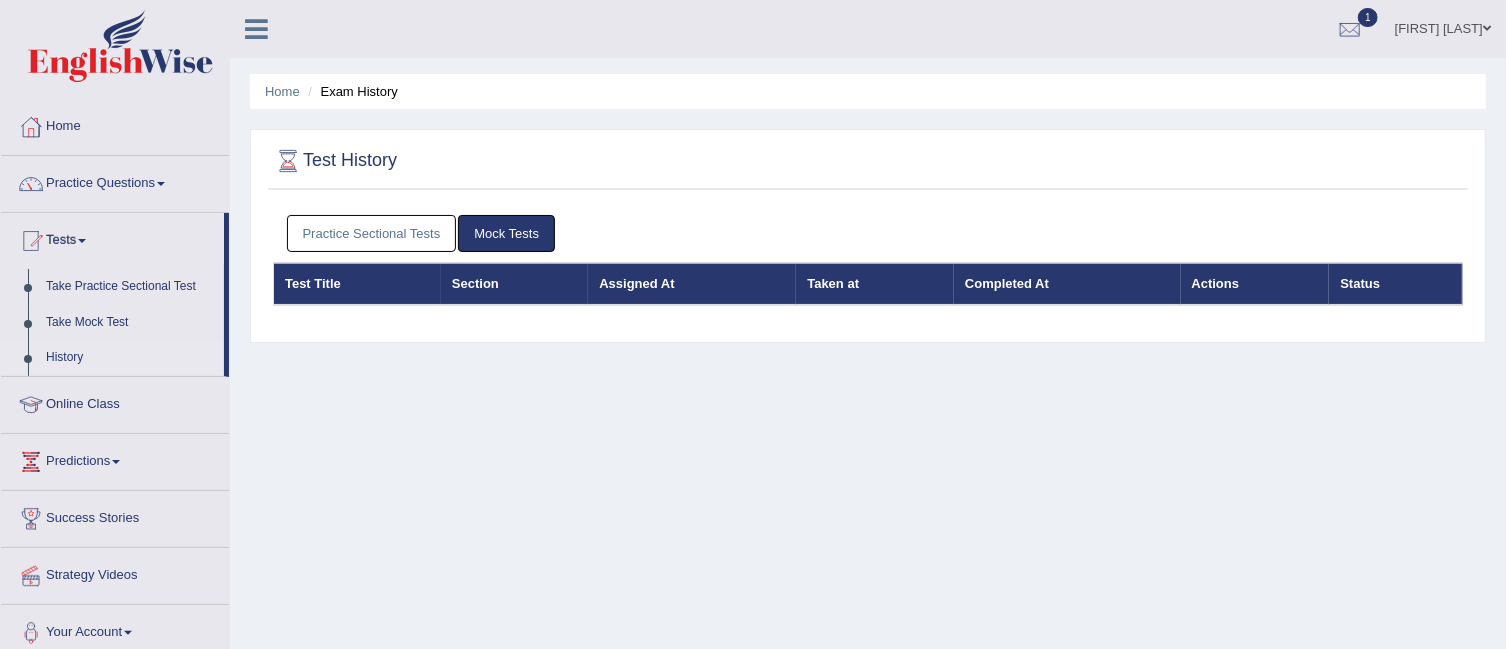click on "Practice Sectional Tests" at bounding box center (372, 233) 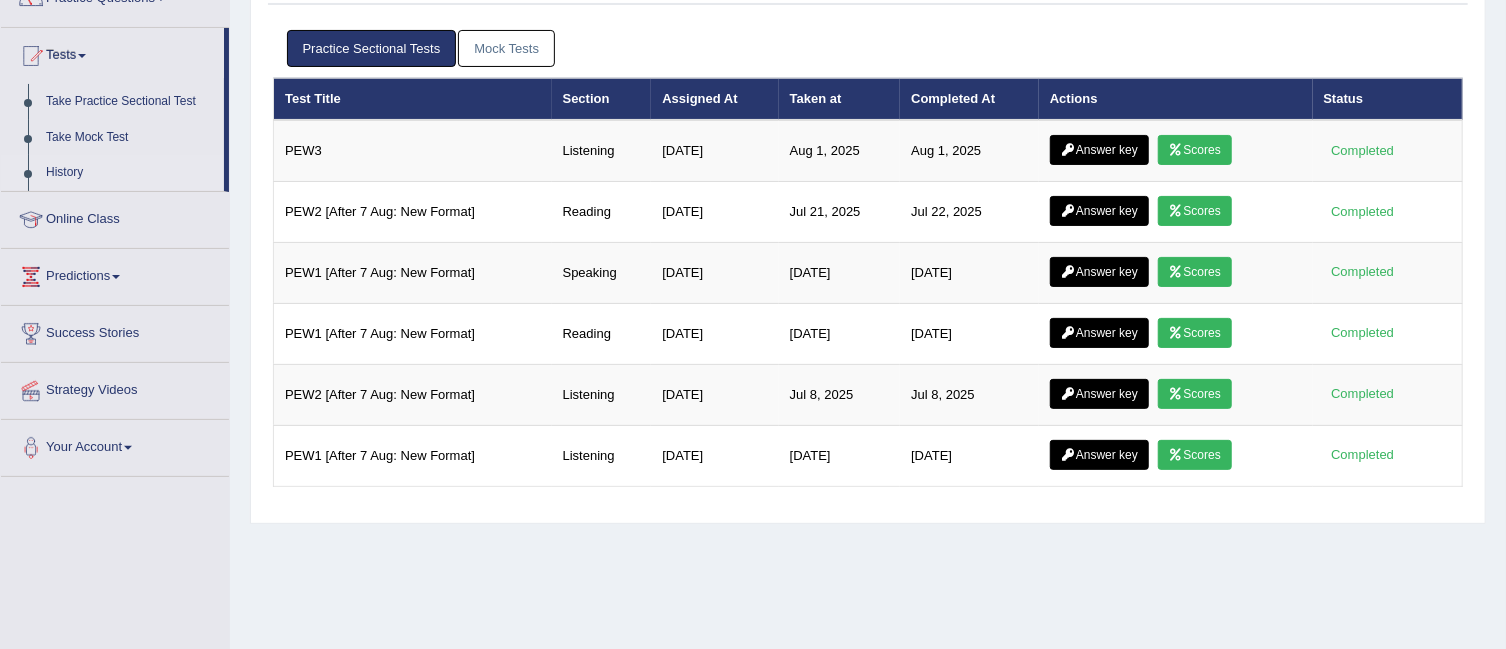 scroll, scrollTop: 193, scrollLeft: 0, axis: vertical 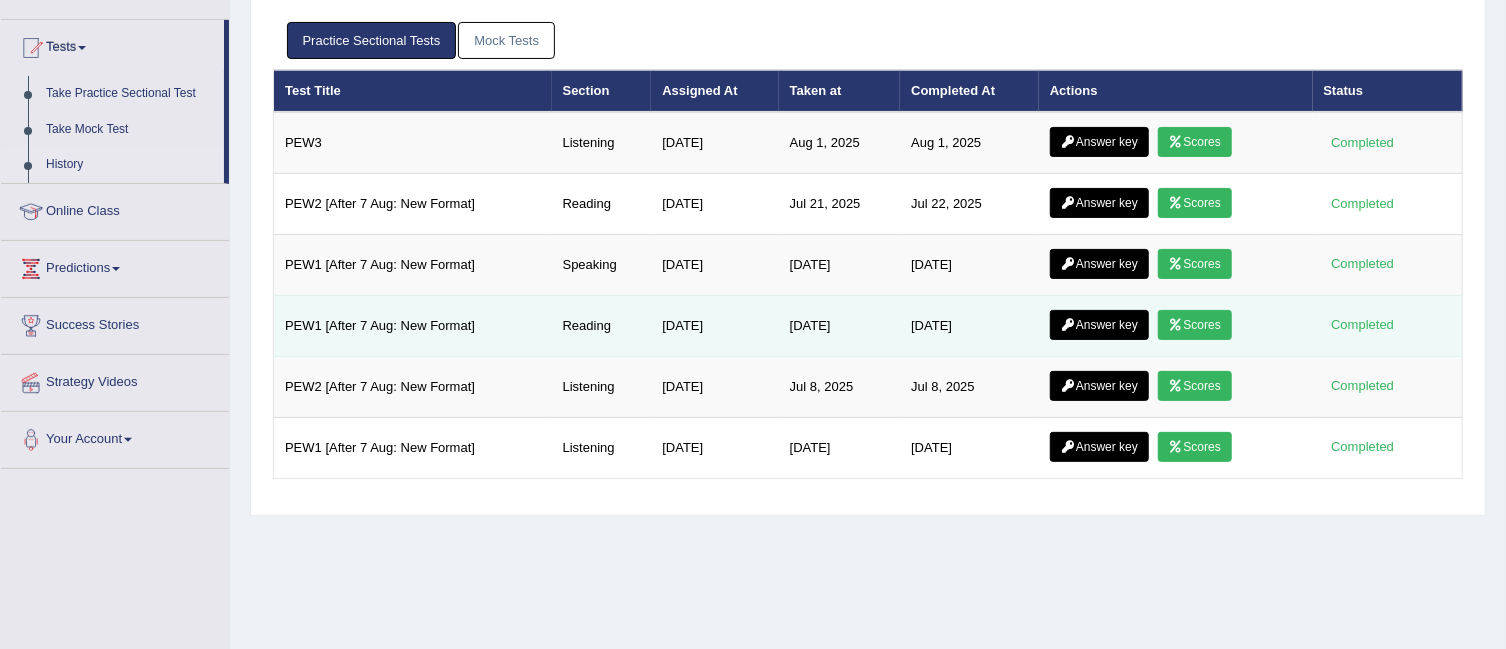 click on "Scores" at bounding box center (1195, 325) 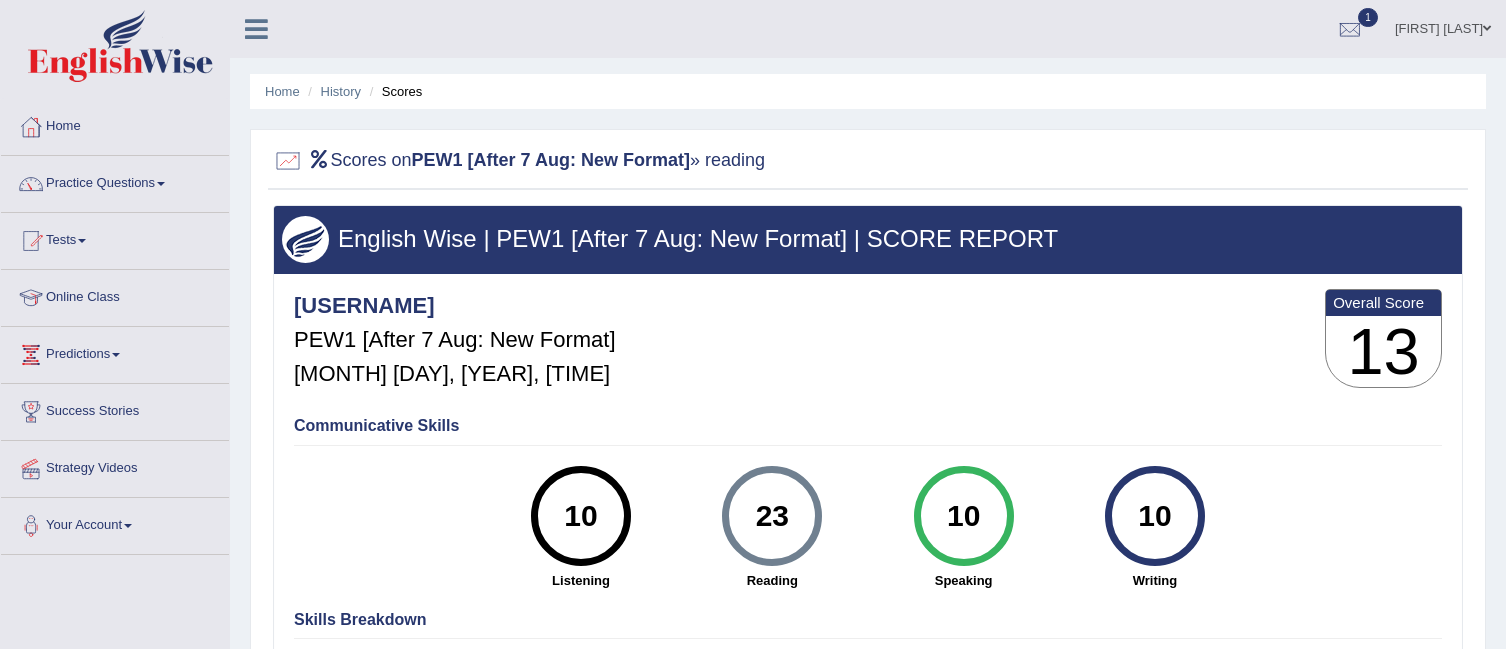 scroll, scrollTop: 0, scrollLeft: 0, axis: both 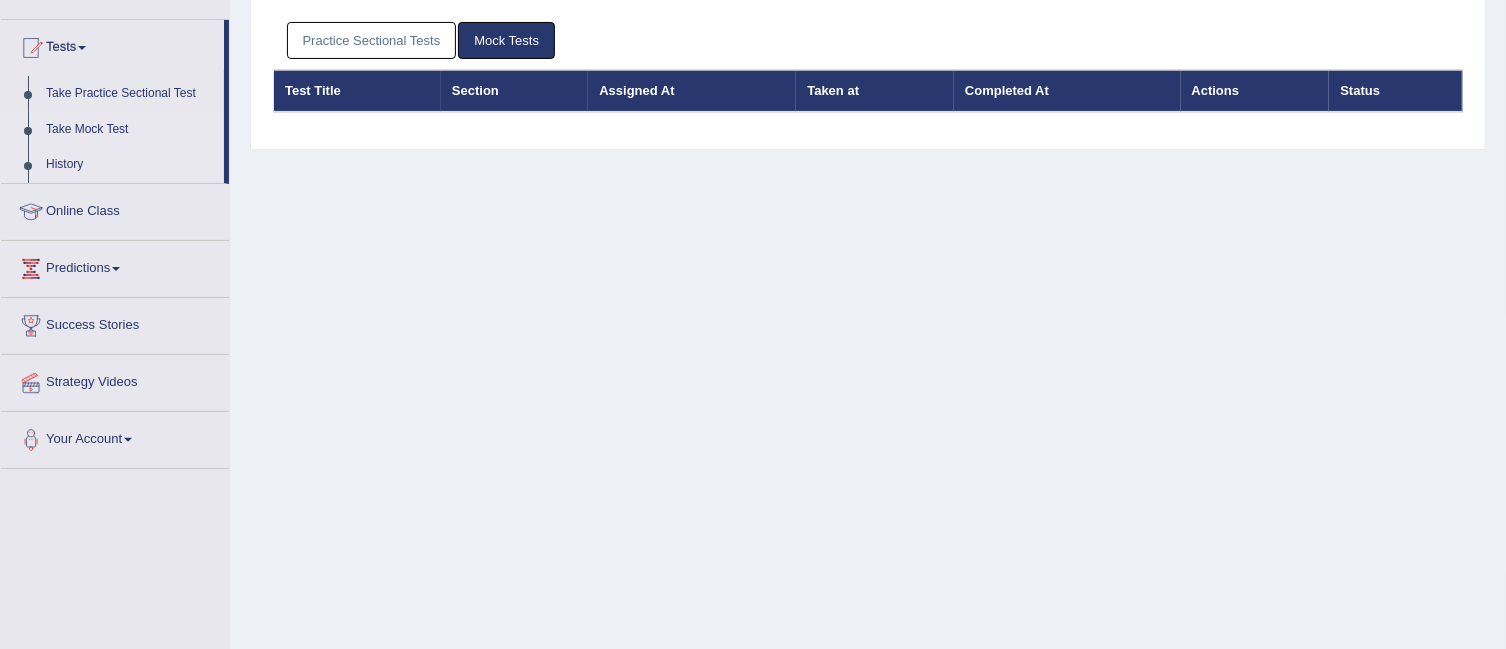 click on "Take Mock Test" at bounding box center [130, 130] 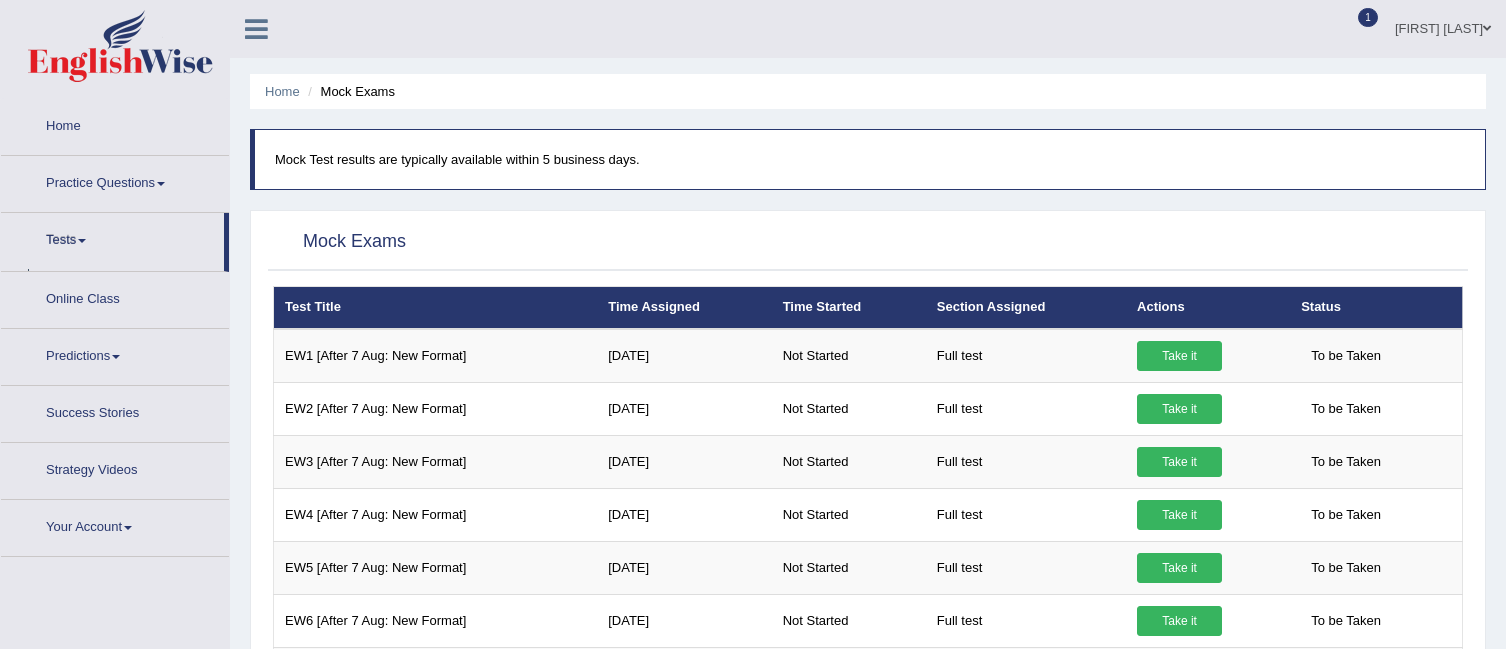 scroll, scrollTop: 0, scrollLeft: 0, axis: both 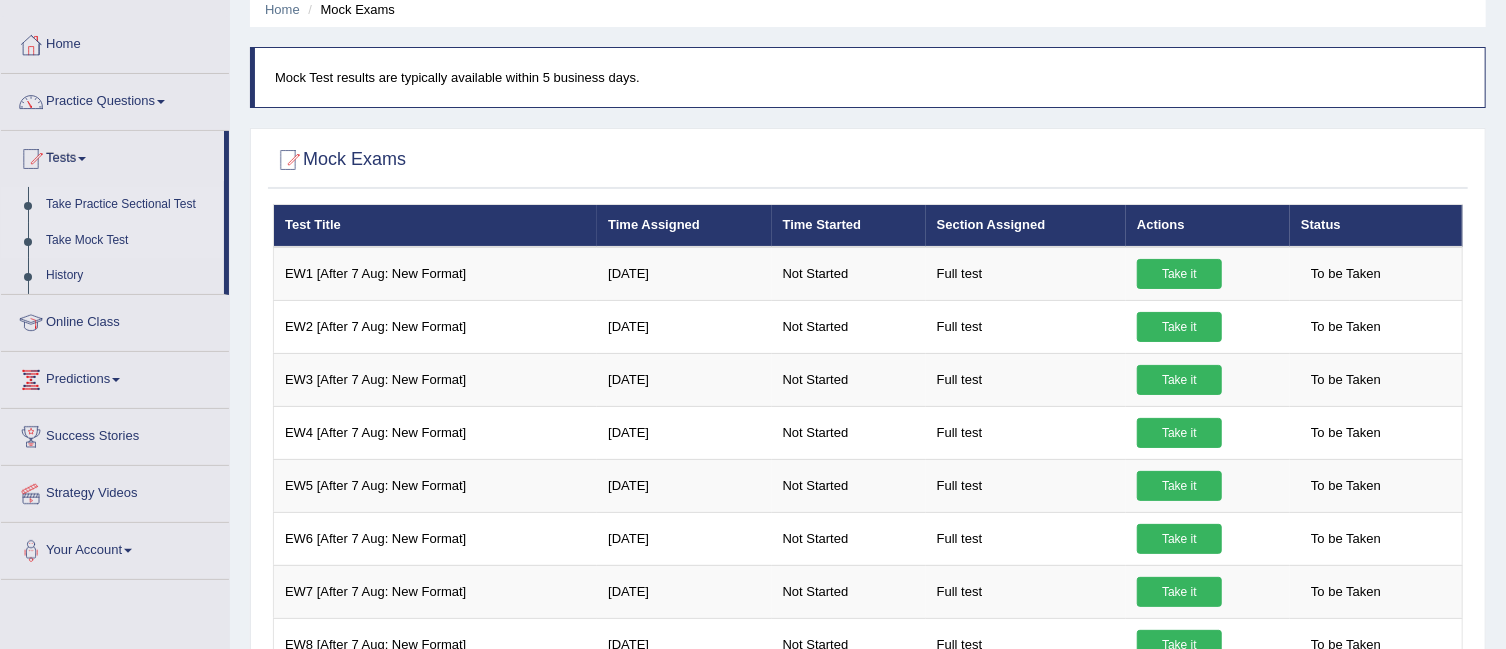 click on "Take Practice Sectional Test" at bounding box center [130, 205] 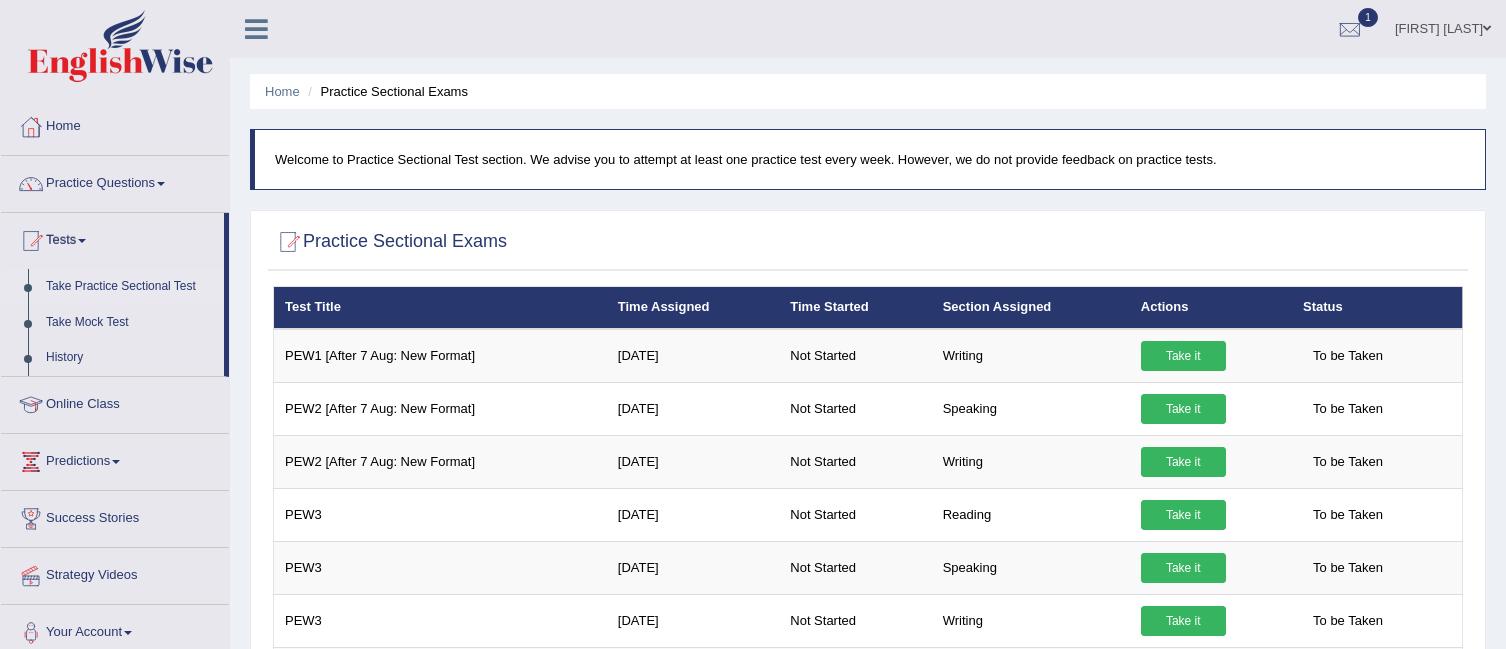 scroll, scrollTop: 0, scrollLeft: 0, axis: both 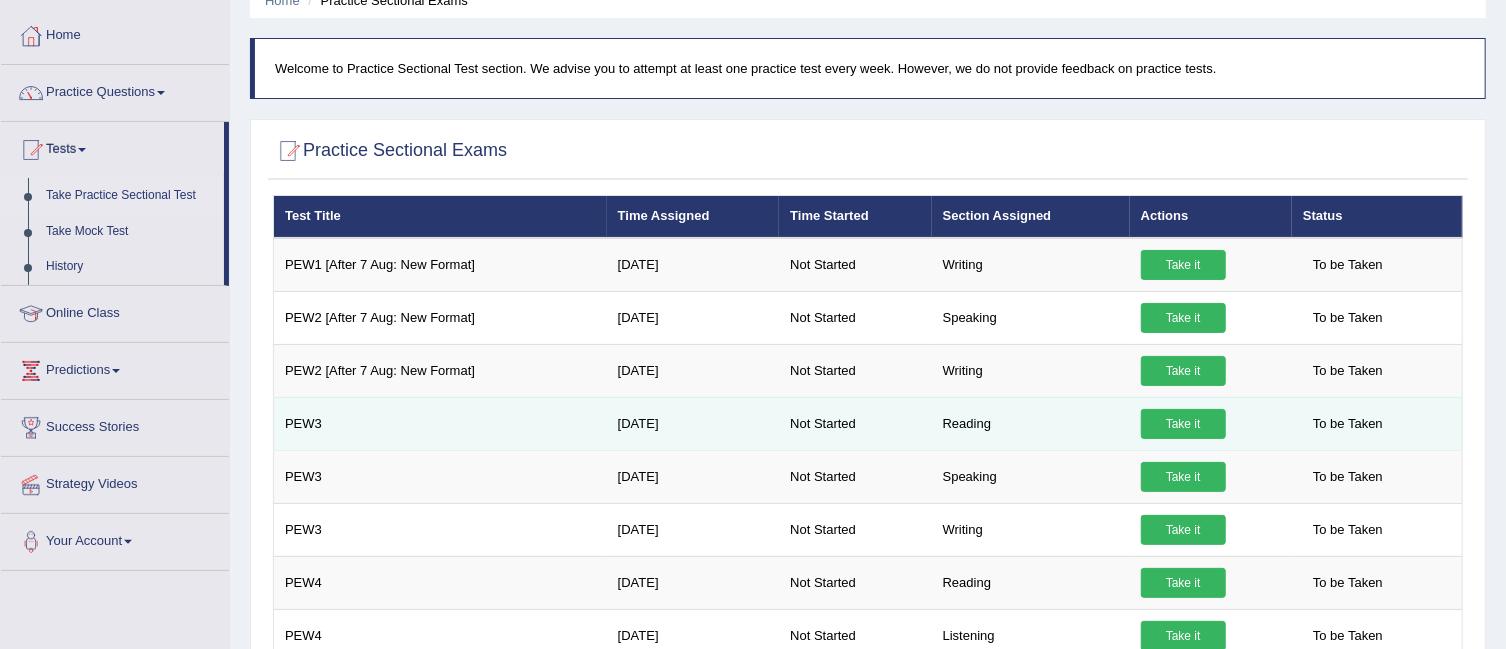 click on "Take it" at bounding box center [1183, 424] 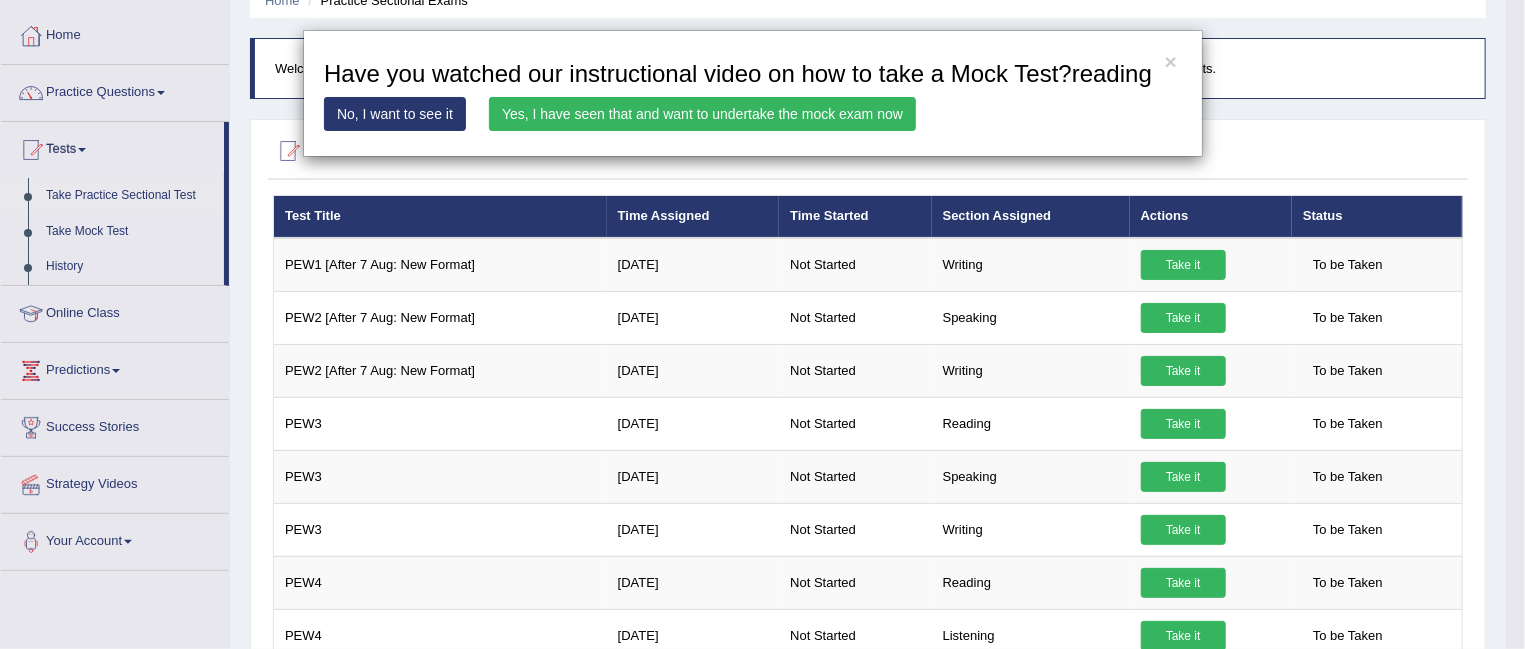 click on "Yes, I have seen that and want to undertake the mock exam now" at bounding box center [702, 114] 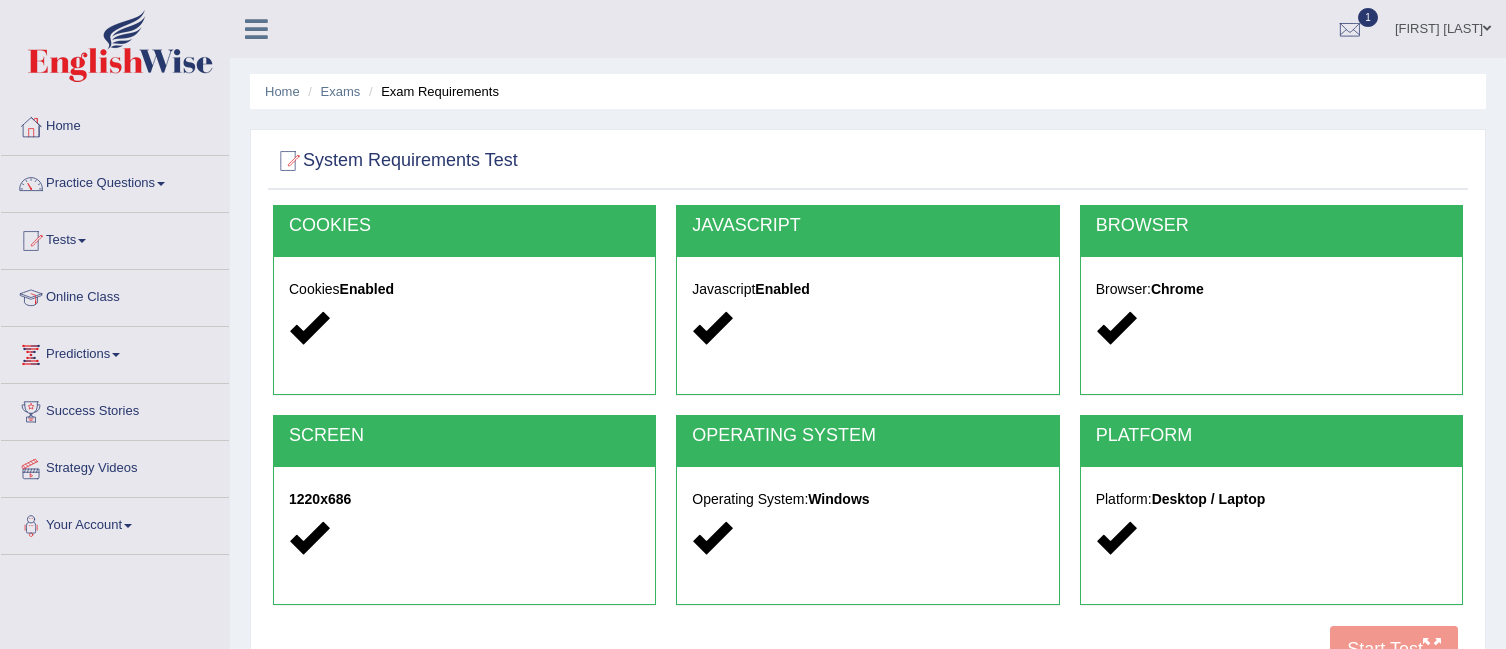 scroll, scrollTop: 0, scrollLeft: 0, axis: both 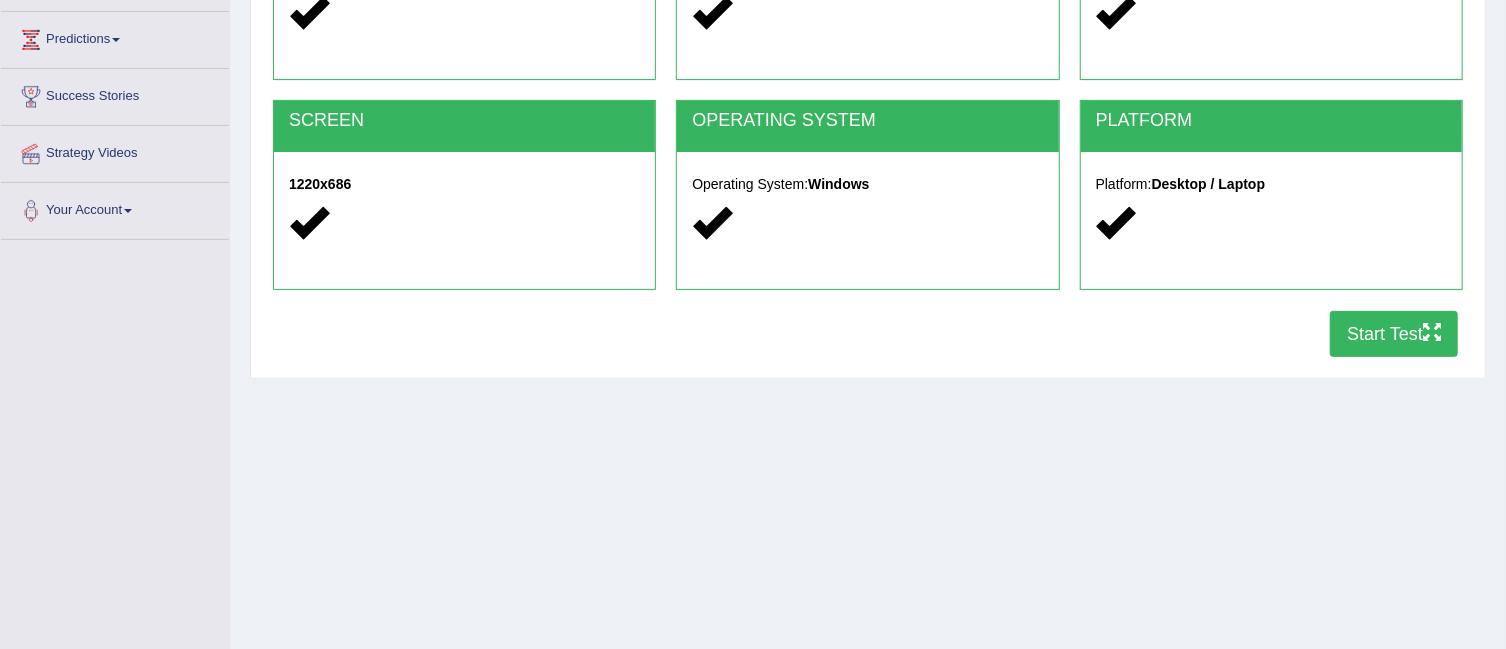 click on "Start Test" at bounding box center [1394, 334] 